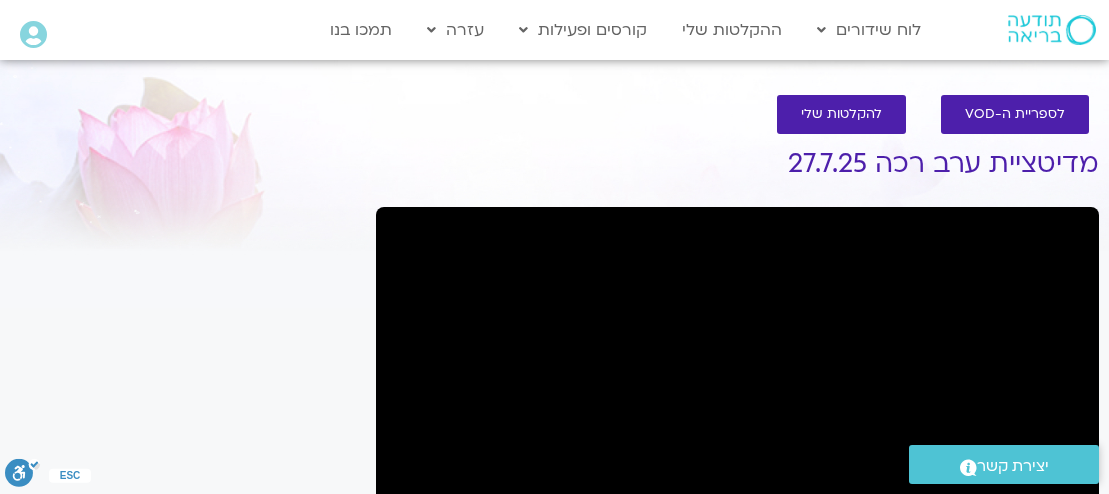 scroll, scrollTop: 268, scrollLeft: 0, axis: vertical 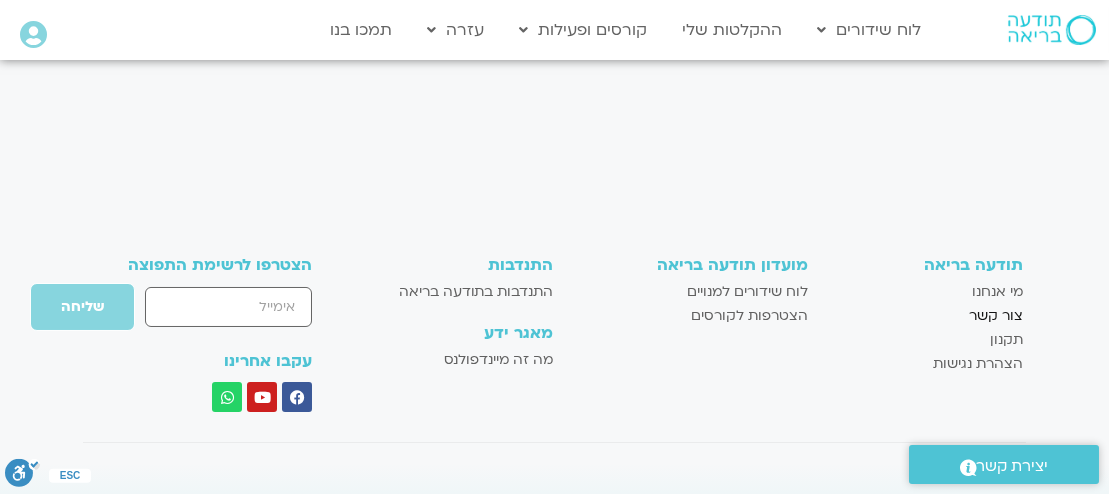 click on "צור קשר" at bounding box center (997, 316) 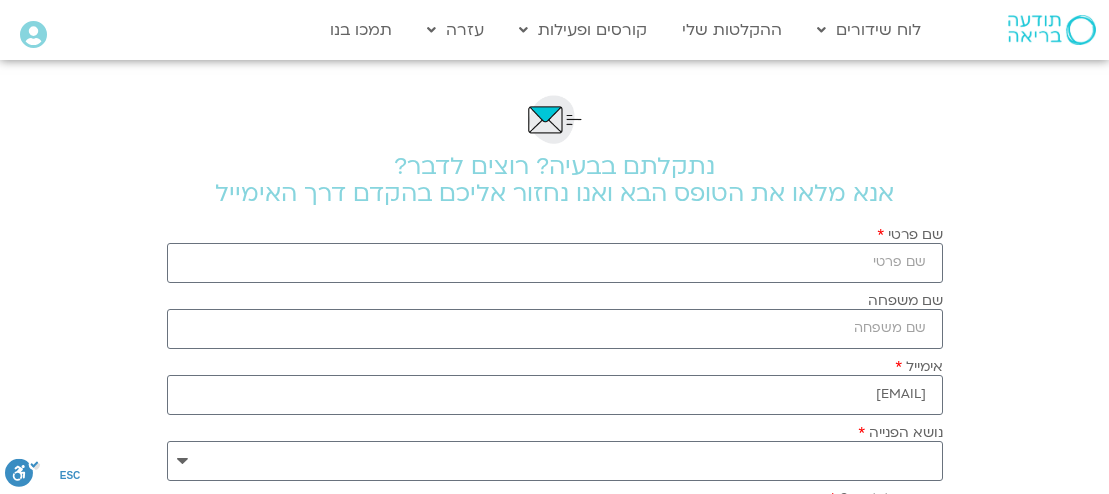 scroll, scrollTop: 0, scrollLeft: 0, axis: both 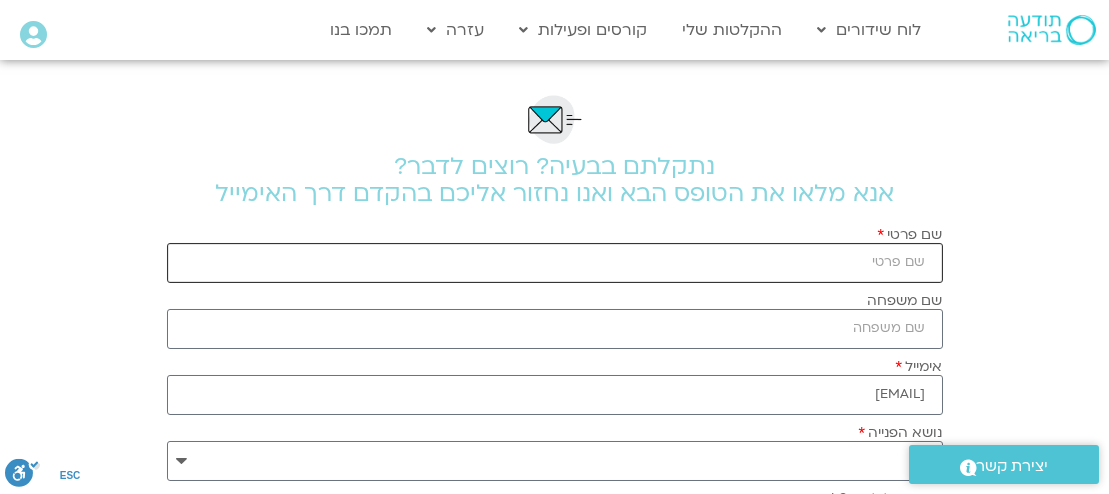 click on "שם פרטי" at bounding box center [555, 263] 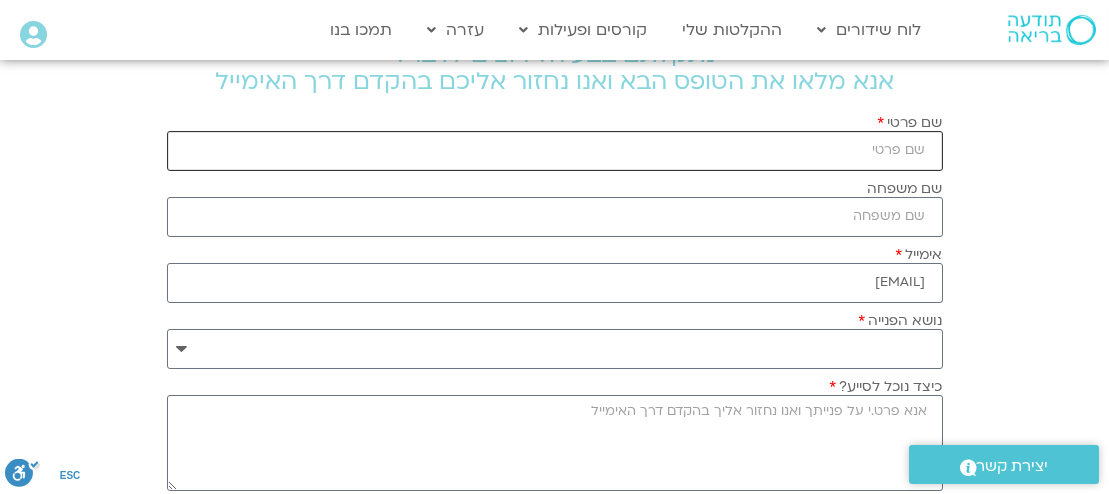 scroll, scrollTop: 125, scrollLeft: 0, axis: vertical 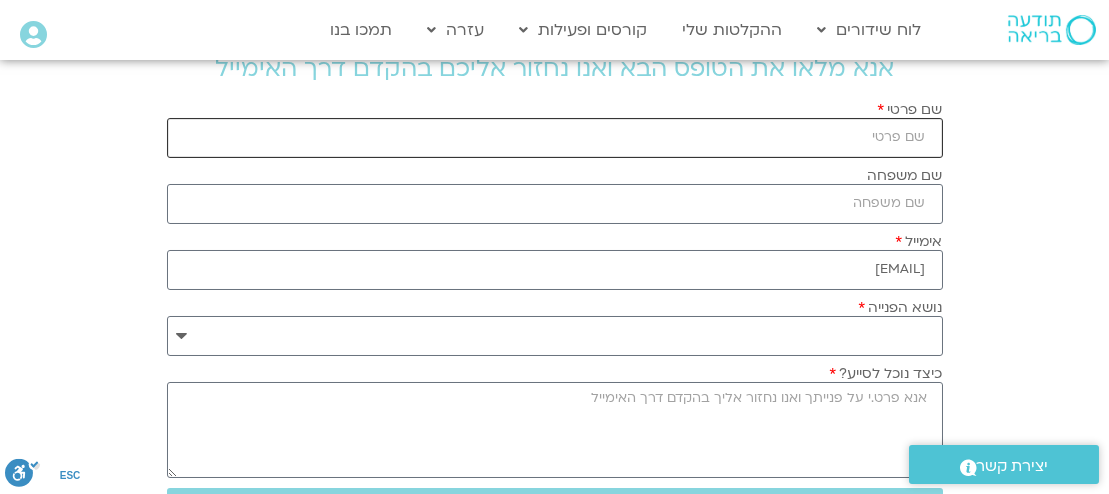 click on "שם פרטי" at bounding box center [555, 138] 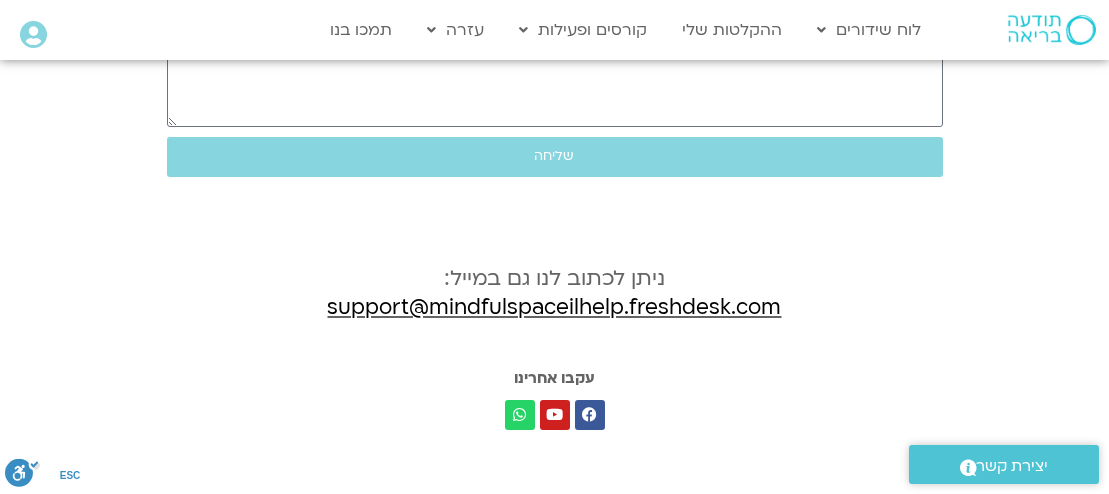 scroll, scrollTop: 481, scrollLeft: 0, axis: vertical 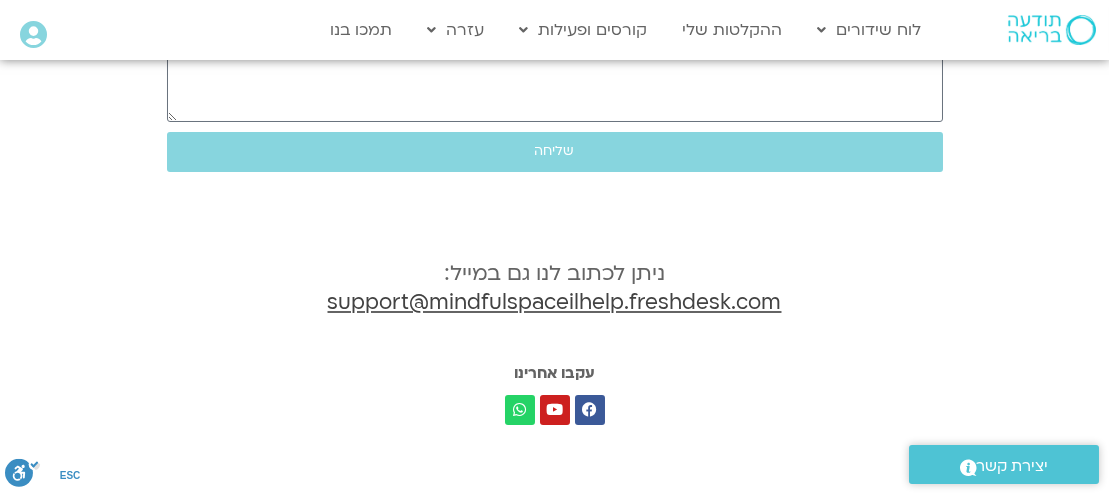 click on "support@mindfulspaceilhelp.freshdesk.com" at bounding box center [555, 302] 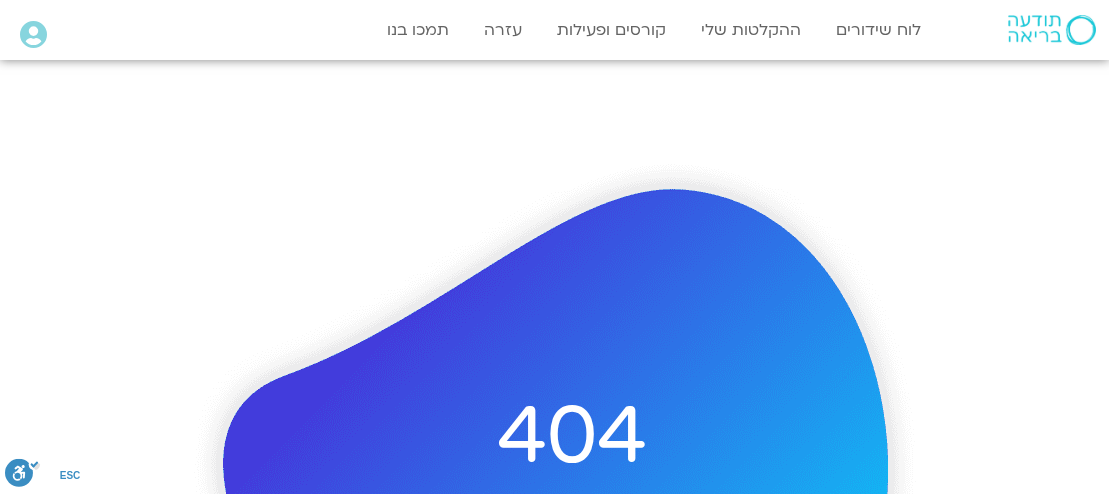 scroll, scrollTop: 0, scrollLeft: 0, axis: both 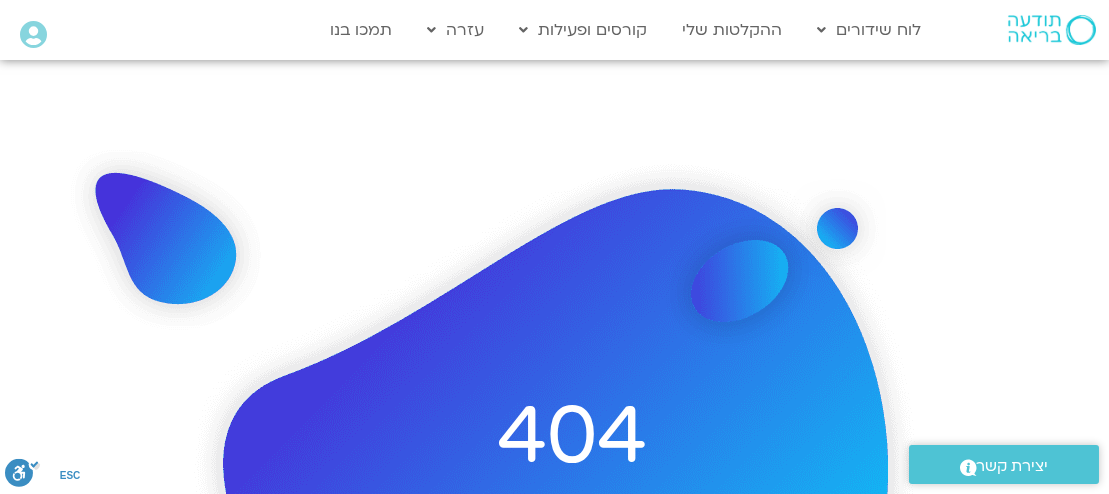 click on "404
העמוד שחיפשתם לא נמצא
בחזרה לדף הבית" at bounding box center [554, 490] 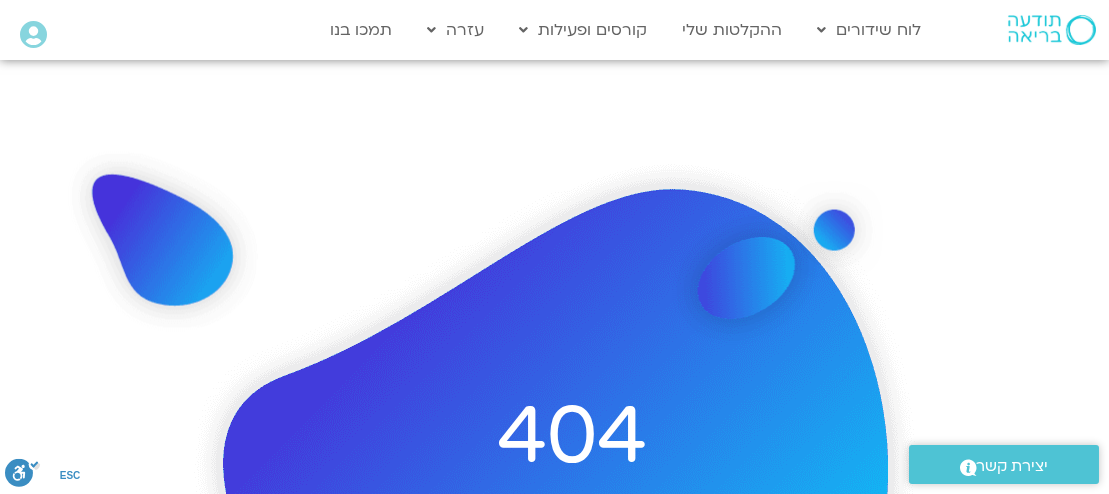 click on "404
העמוד שחיפשתם לא נמצא
בחזרה לדף הבית" at bounding box center (555, 490) 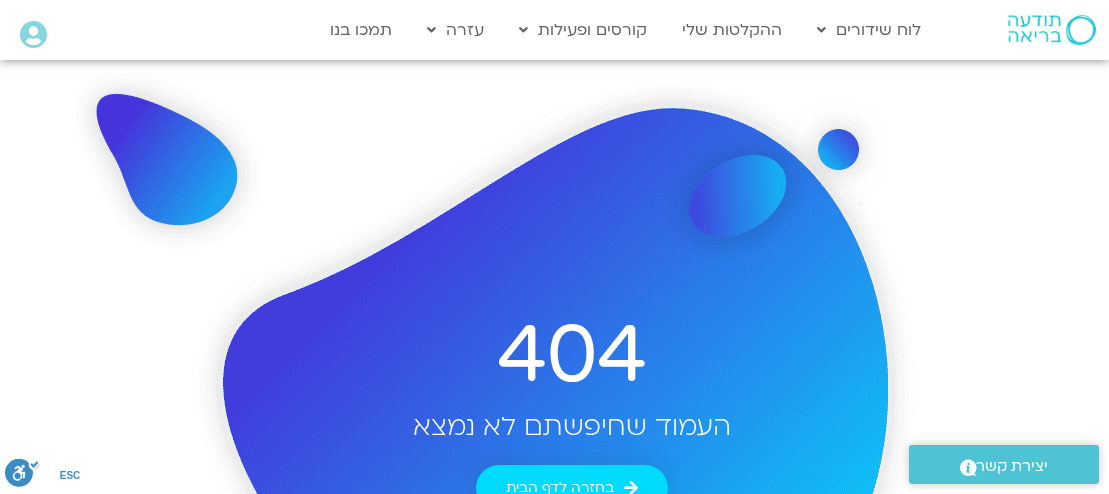 scroll, scrollTop: 0, scrollLeft: 0, axis: both 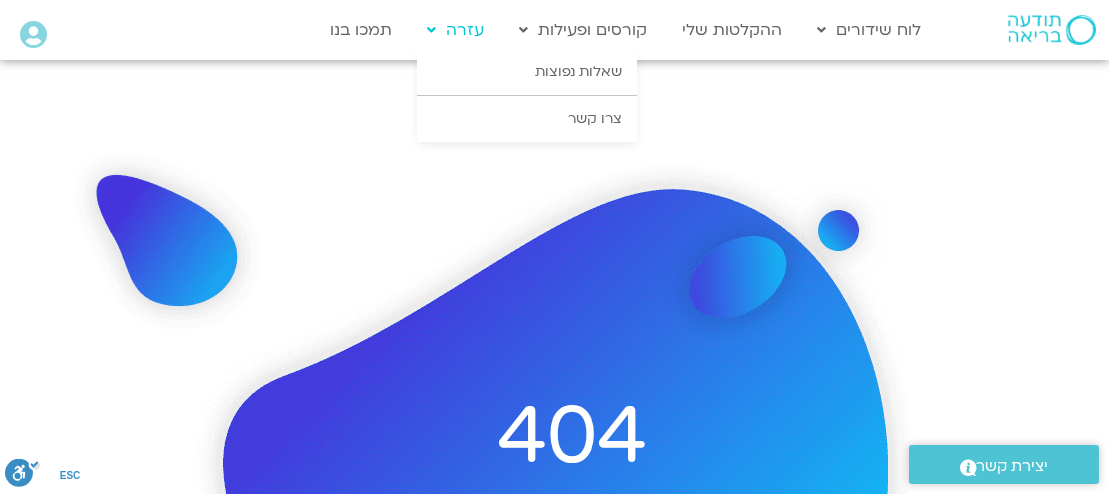 click on "עזרה" at bounding box center [455, 30] 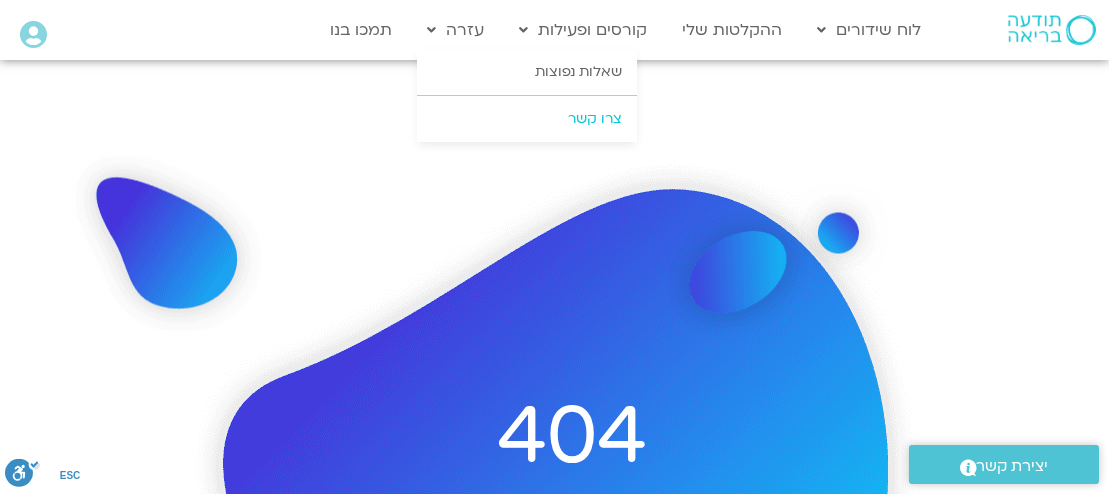 click on "צרו קשר" at bounding box center (527, 119) 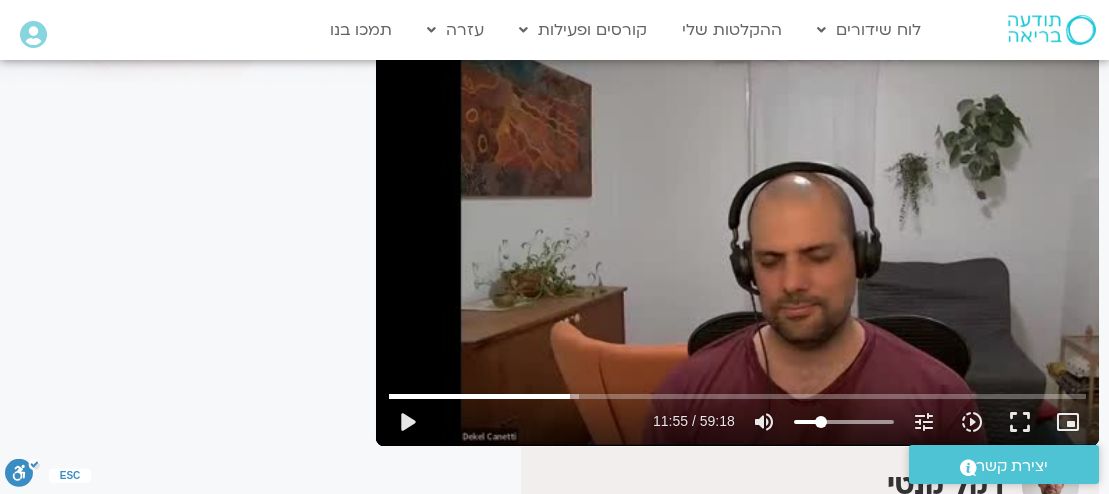 scroll, scrollTop: 168, scrollLeft: 0, axis: vertical 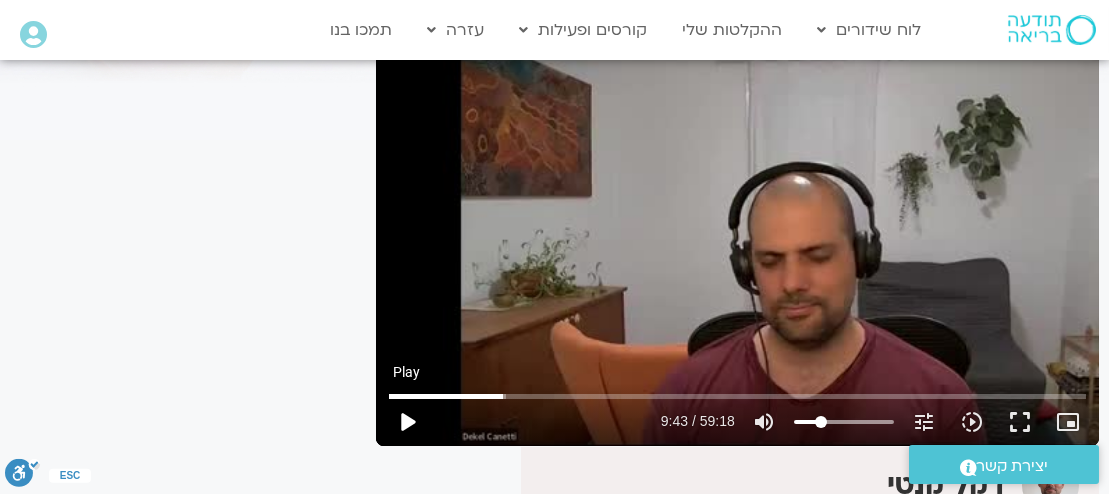 click on "play_arrow" at bounding box center [407, 422] 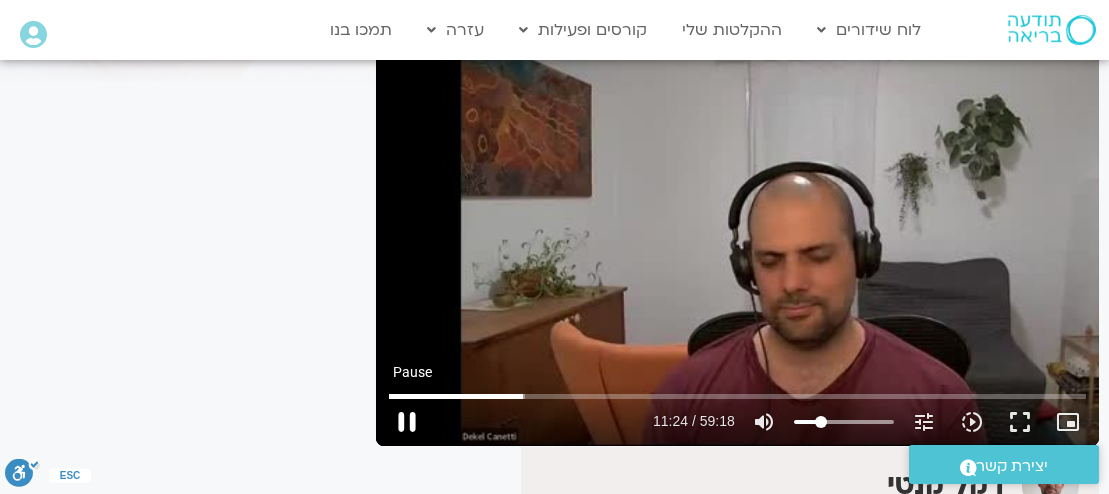 click on "pause" at bounding box center [407, 422] 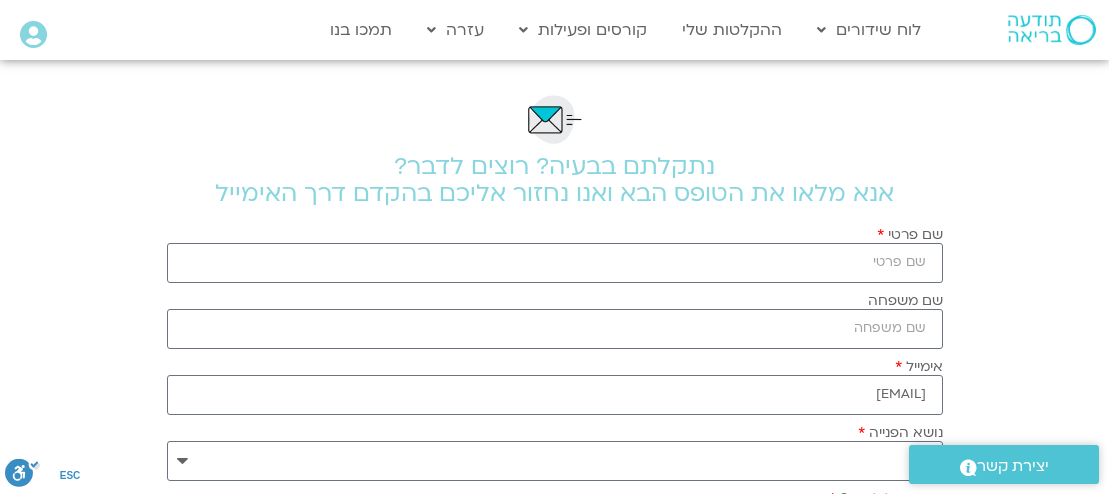 scroll, scrollTop: 0, scrollLeft: 0, axis: both 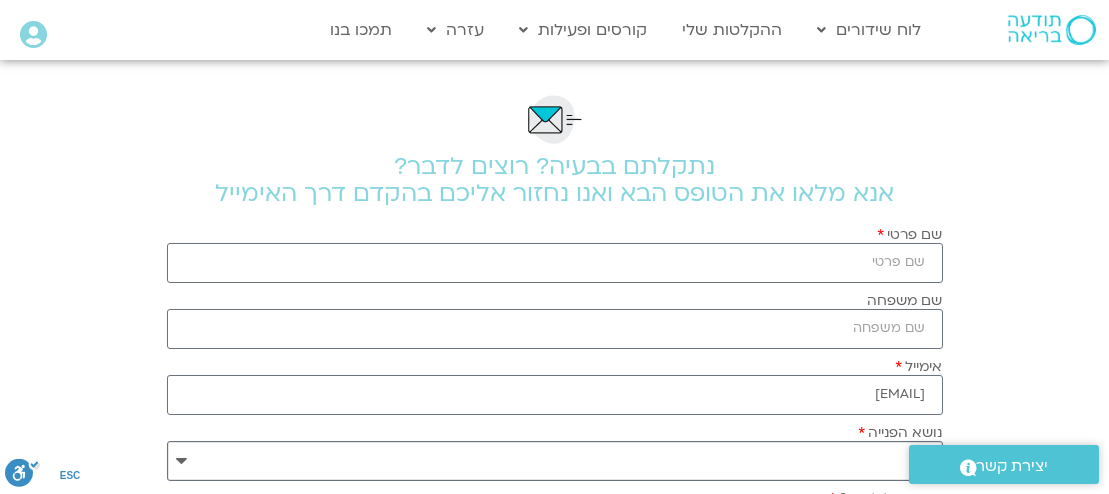 click on "**********" at bounding box center [555, 461] 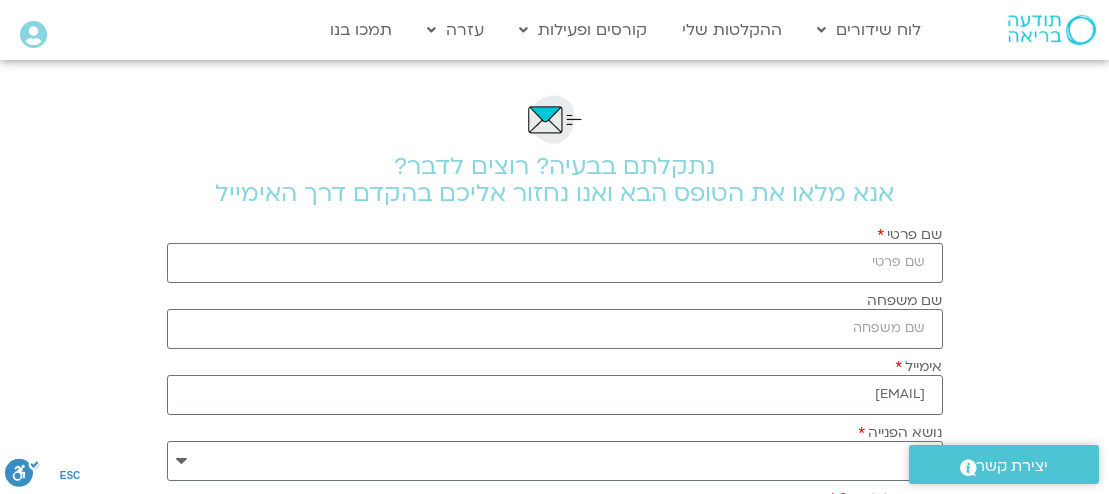 click on "**********" at bounding box center [554, 493] 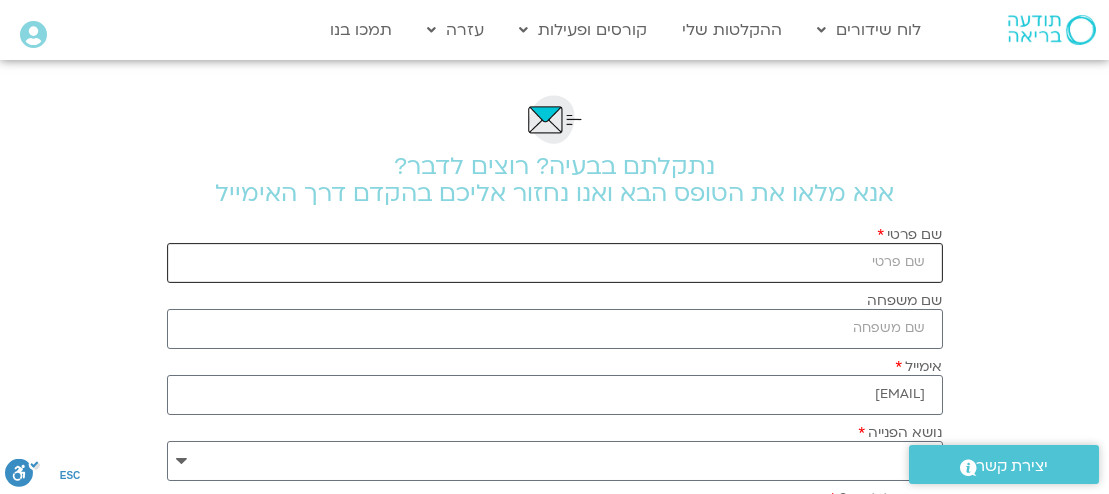 click on "שם פרטי" at bounding box center (555, 263) 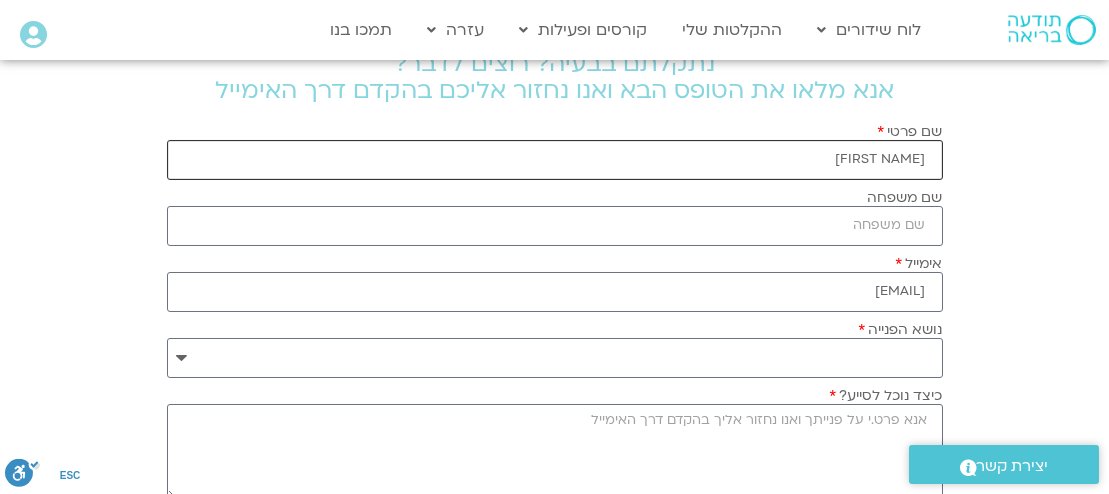 scroll, scrollTop: 104, scrollLeft: 0, axis: vertical 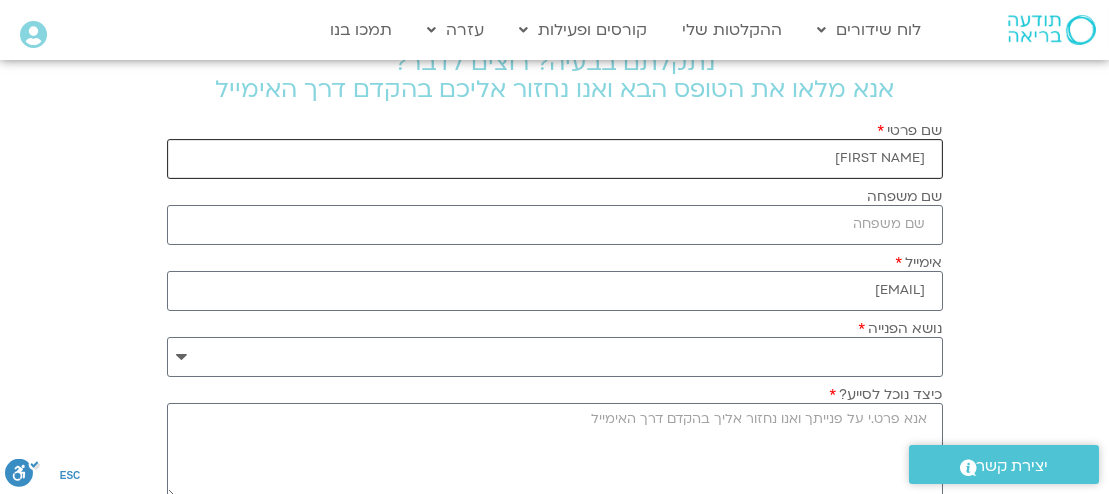 type on "[FIRST NAME]" 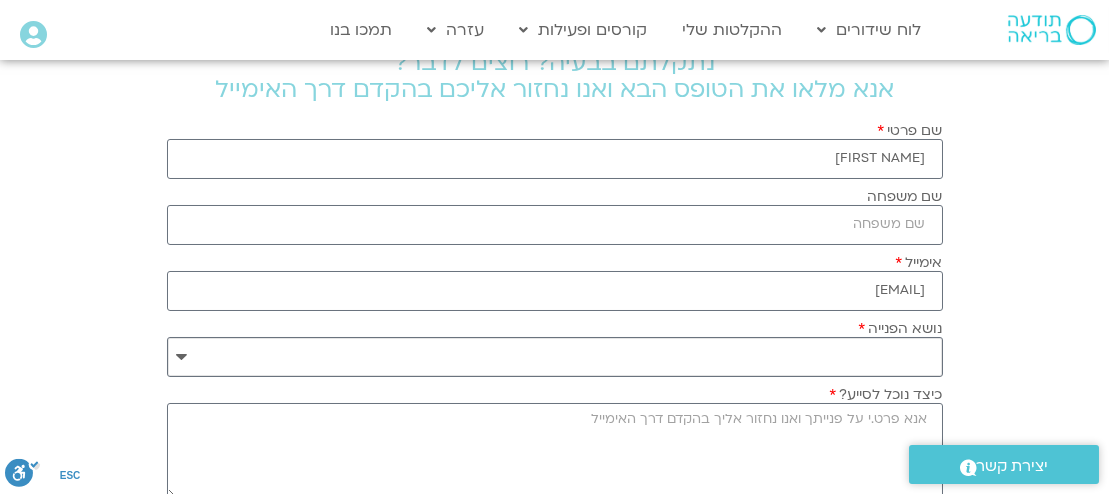 click on "**********" at bounding box center (555, 357) 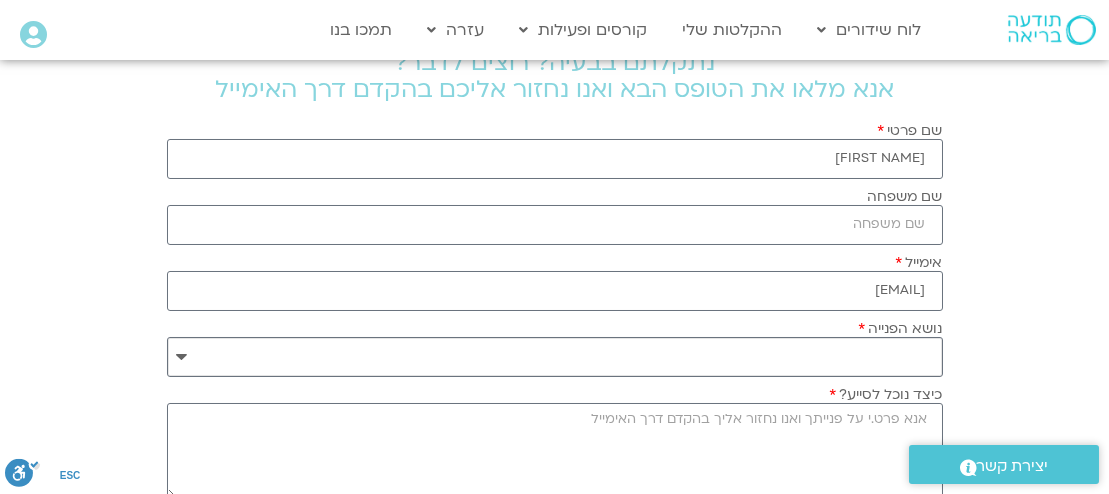 select on "**********" 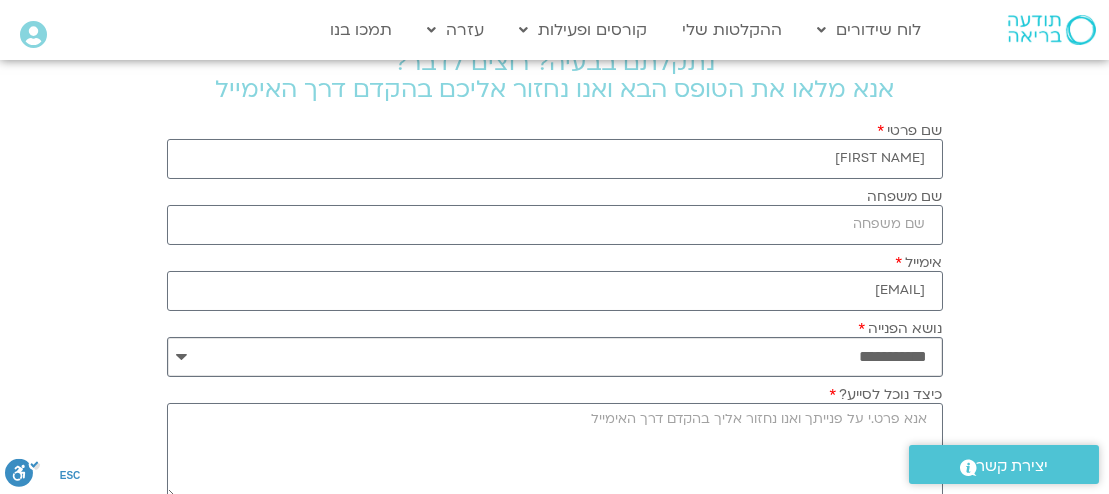 click on "**********" at bounding box center (555, 357) 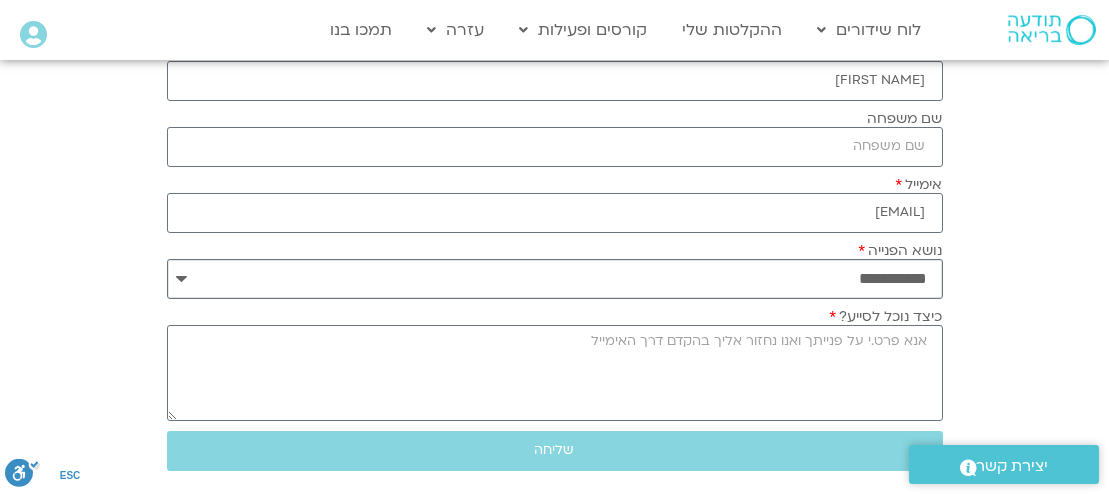scroll, scrollTop: 199, scrollLeft: 0, axis: vertical 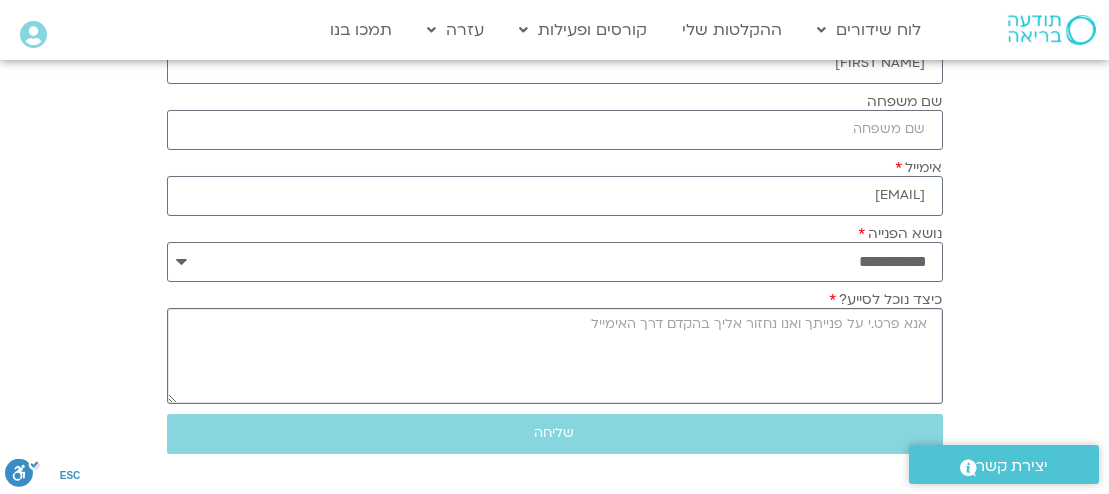 click on "כיצד נוכל לסייע?" at bounding box center [555, 356] 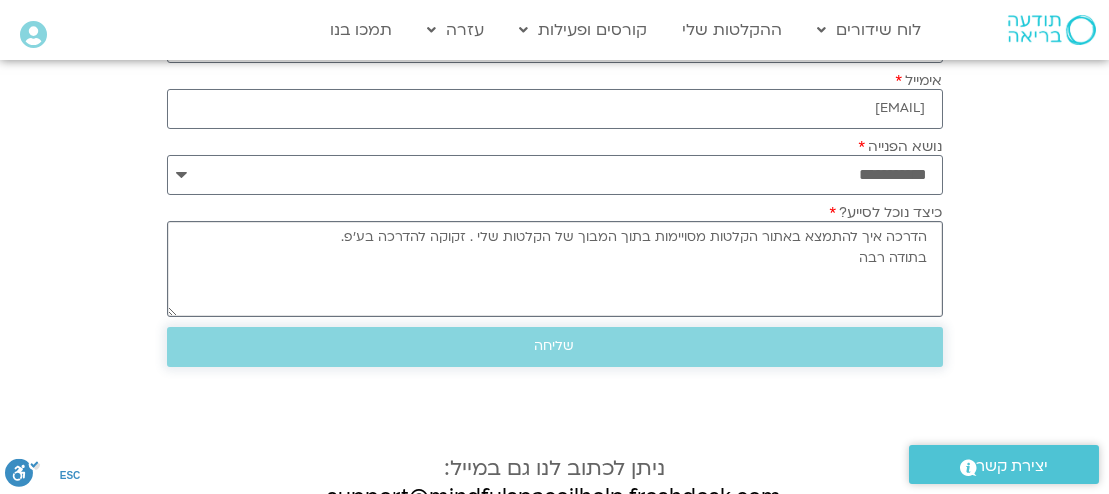 scroll, scrollTop: 306, scrollLeft: 0, axis: vertical 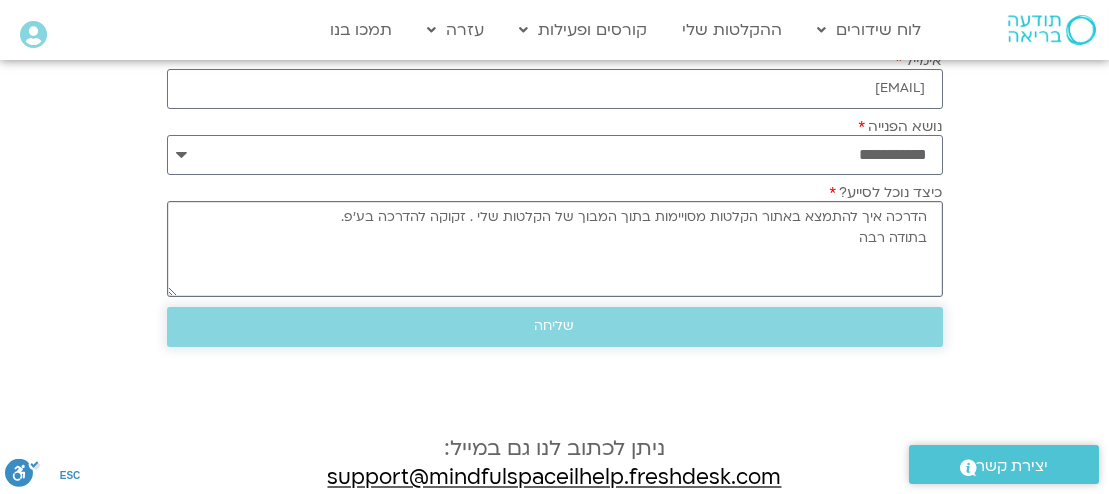 type on "הדרכה איך להתמצא באתור הקלטות מסויימות בתוך המבוך של הקלטות שלי . זקוקה להדרכה בע'פ.
בתודה רבה" 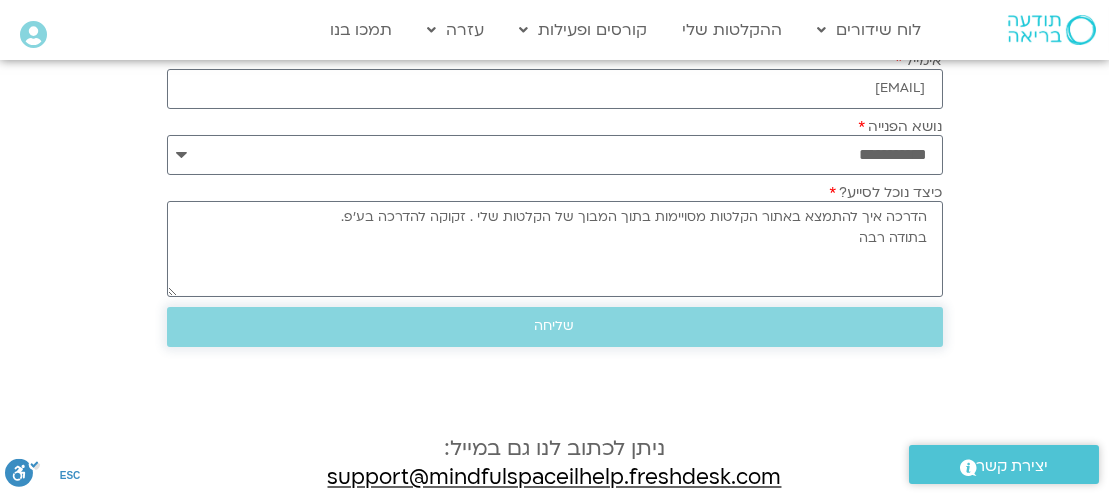 click on "שליחה" at bounding box center (555, 326) 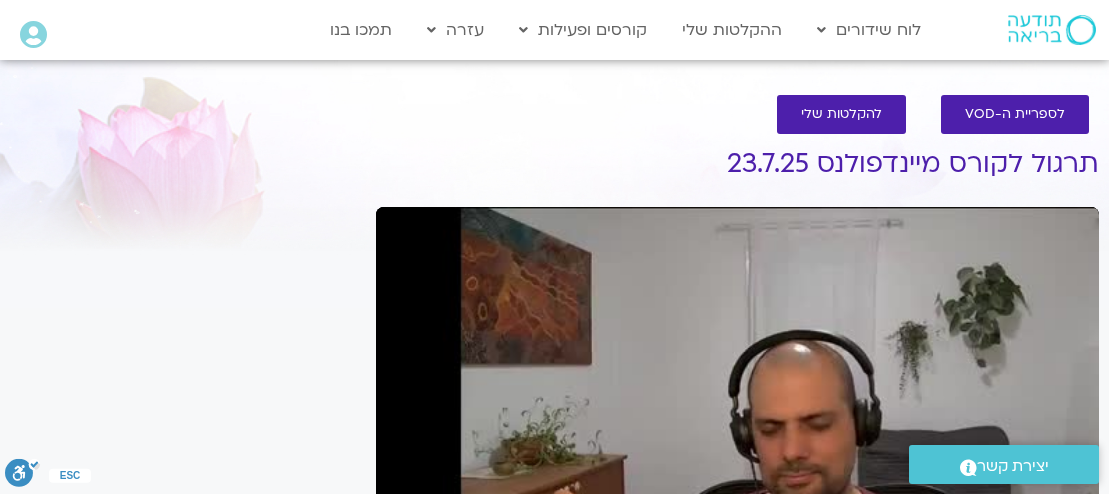scroll, scrollTop: 168, scrollLeft: 0, axis: vertical 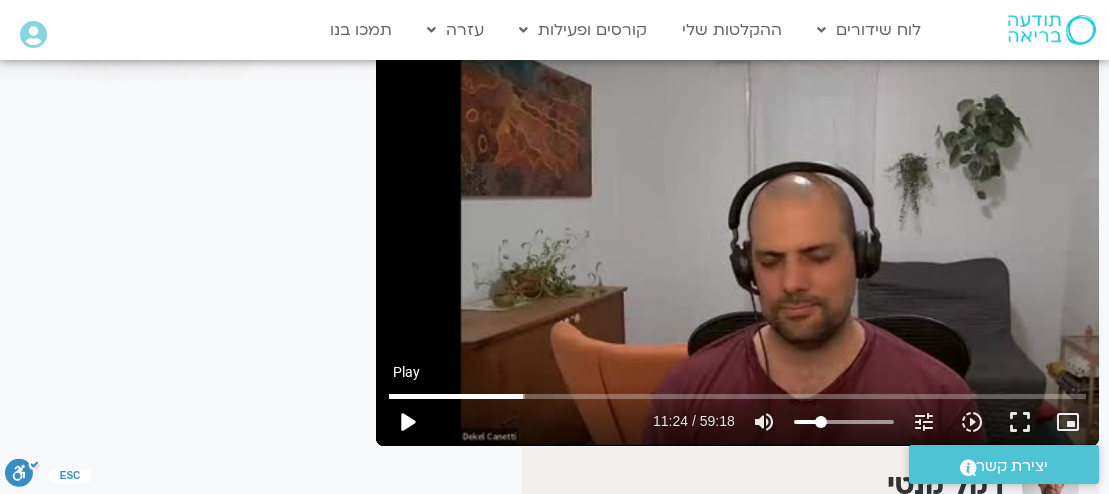 click on "play_arrow" at bounding box center [407, 422] 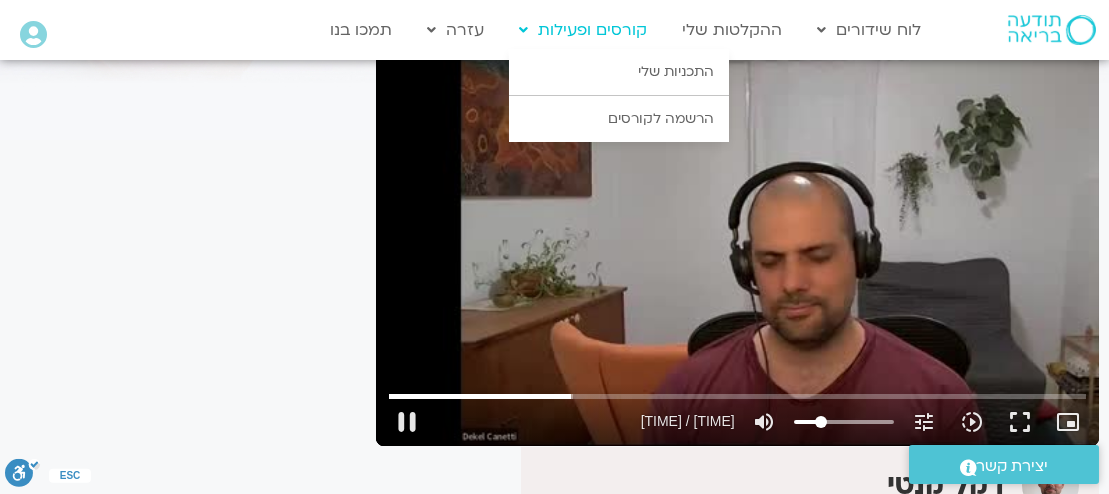 type on "929.414764" 